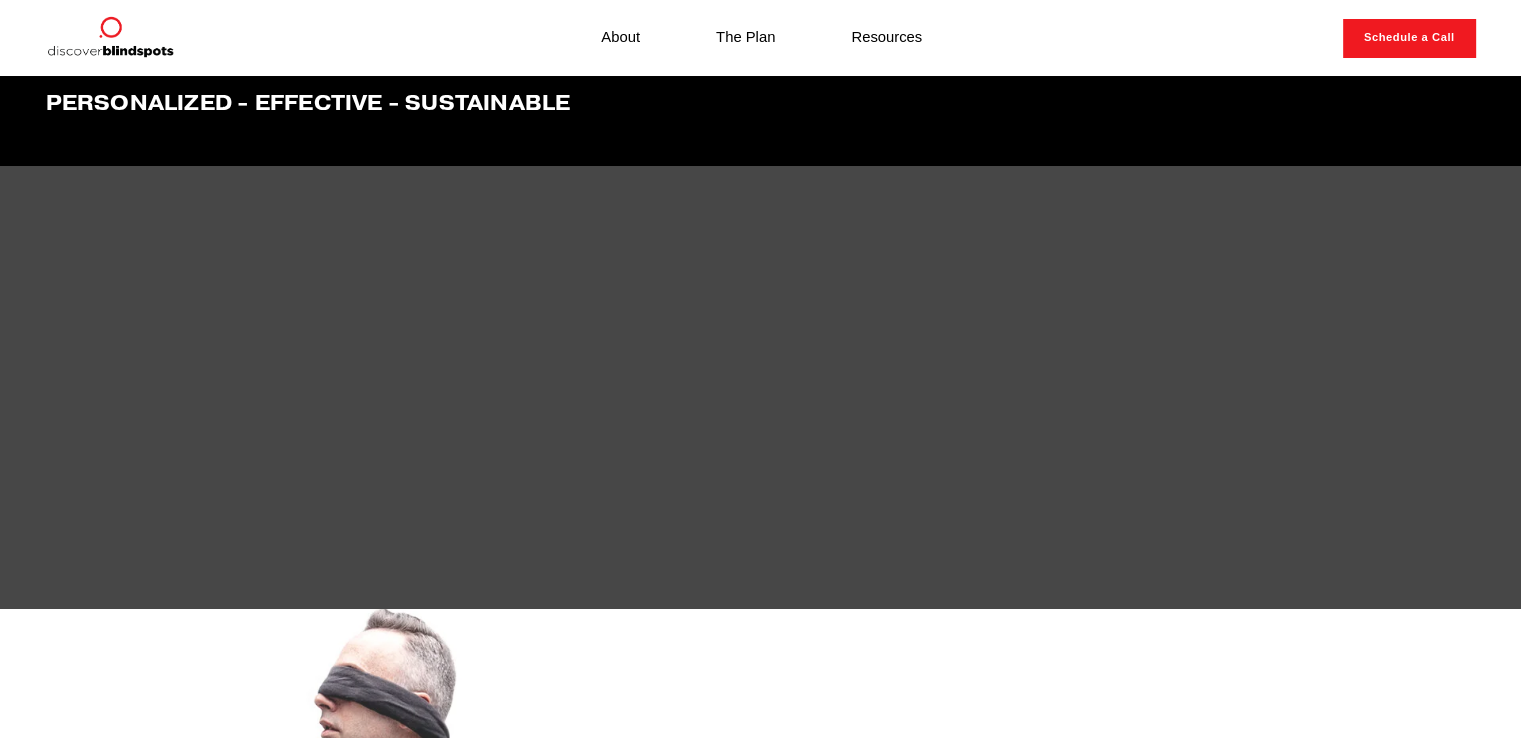scroll, scrollTop: 0, scrollLeft: 0, axis: both 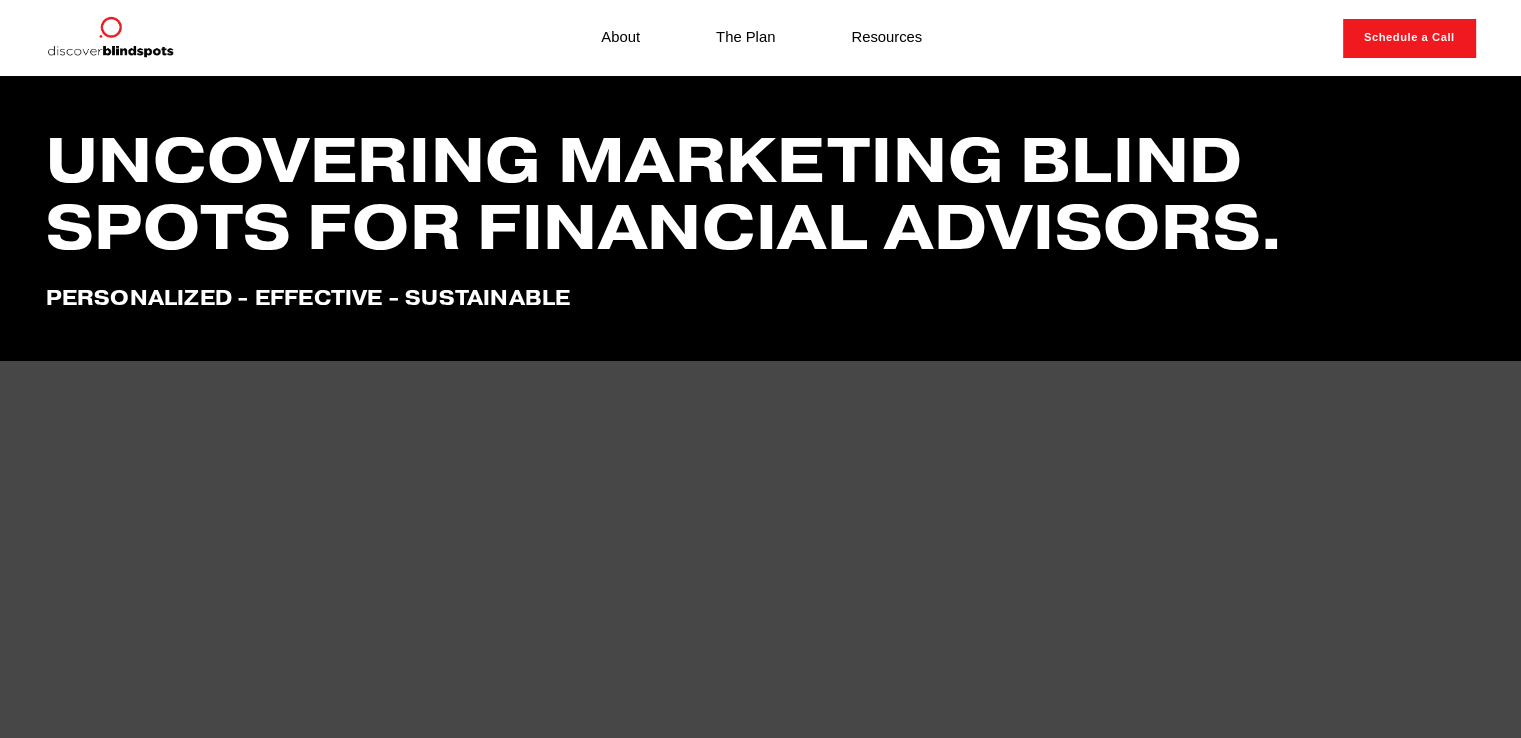 click on "Resources" at bounding box center [886, 38] 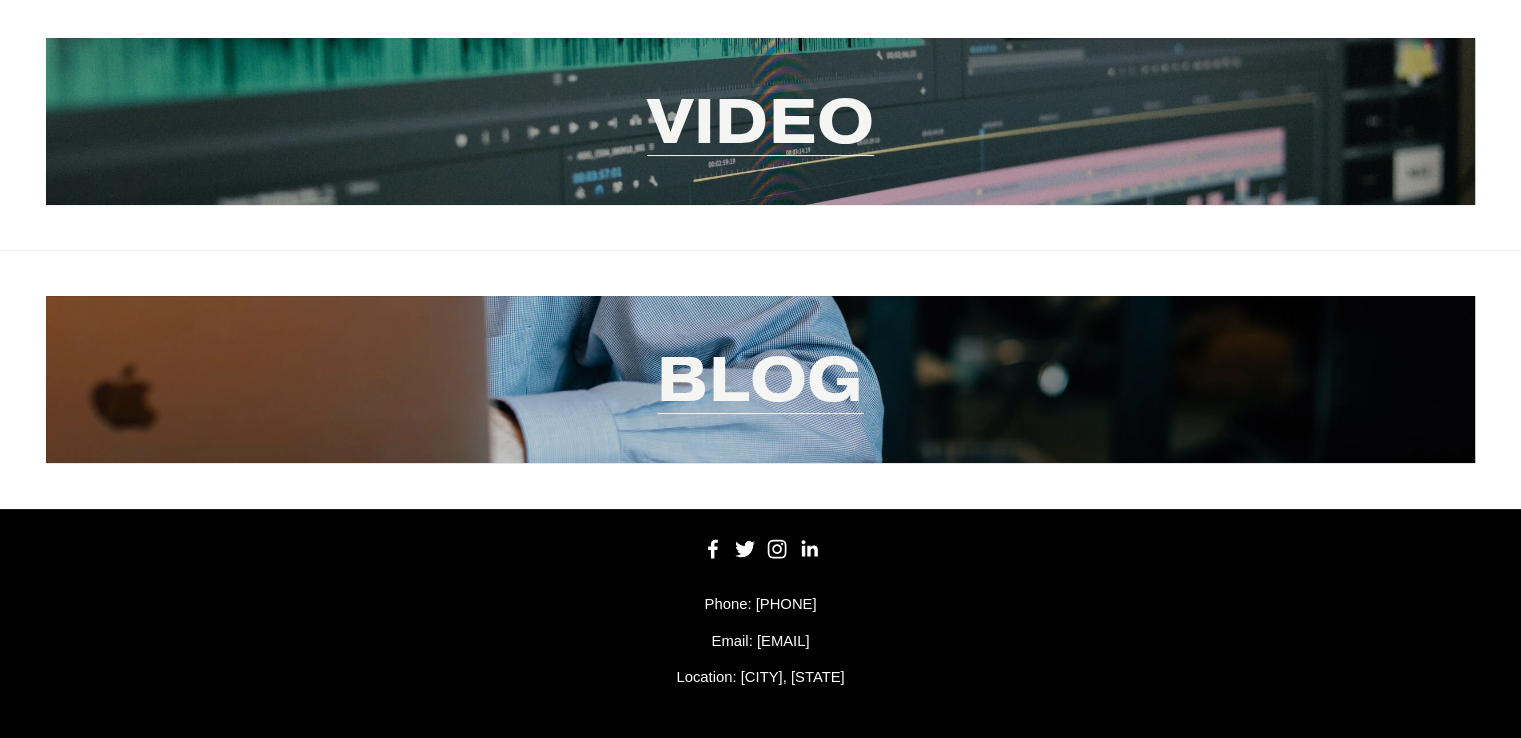scroll, scrollTop: 0, scrollLeft: 0, axis: both 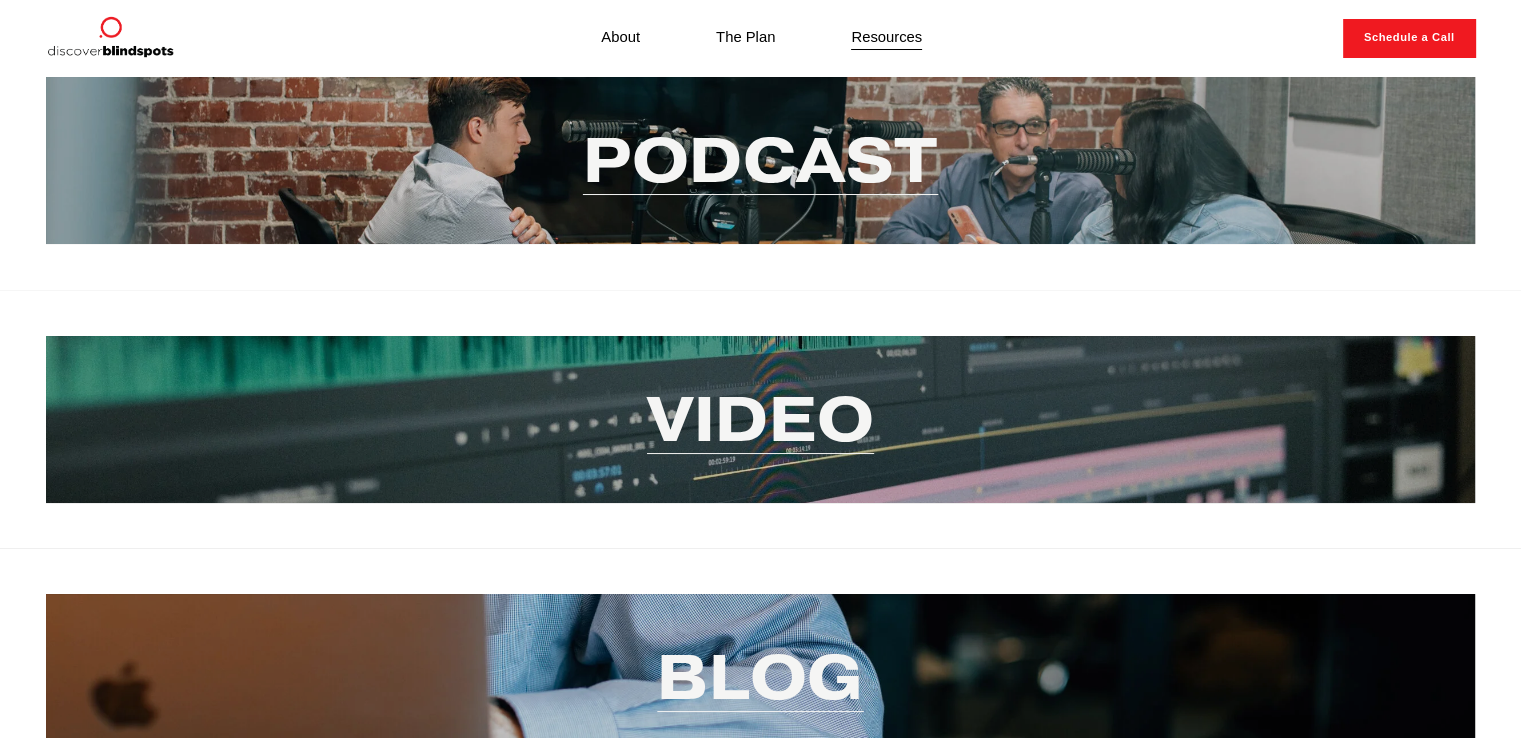 click on "Podcast" at bounding box center [760, 160] 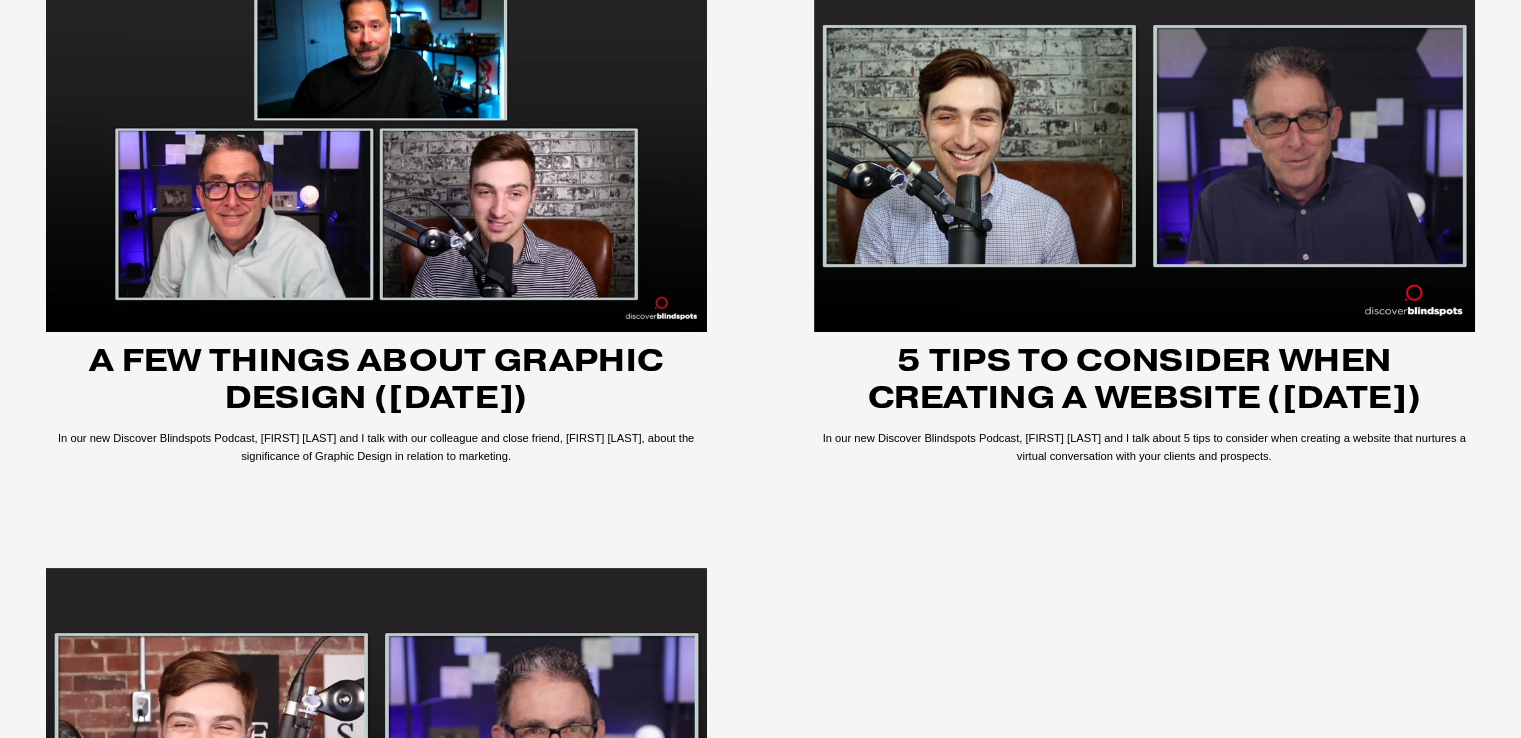 scroll, scrollTop: 0, scrollLeft: 0, axis: both 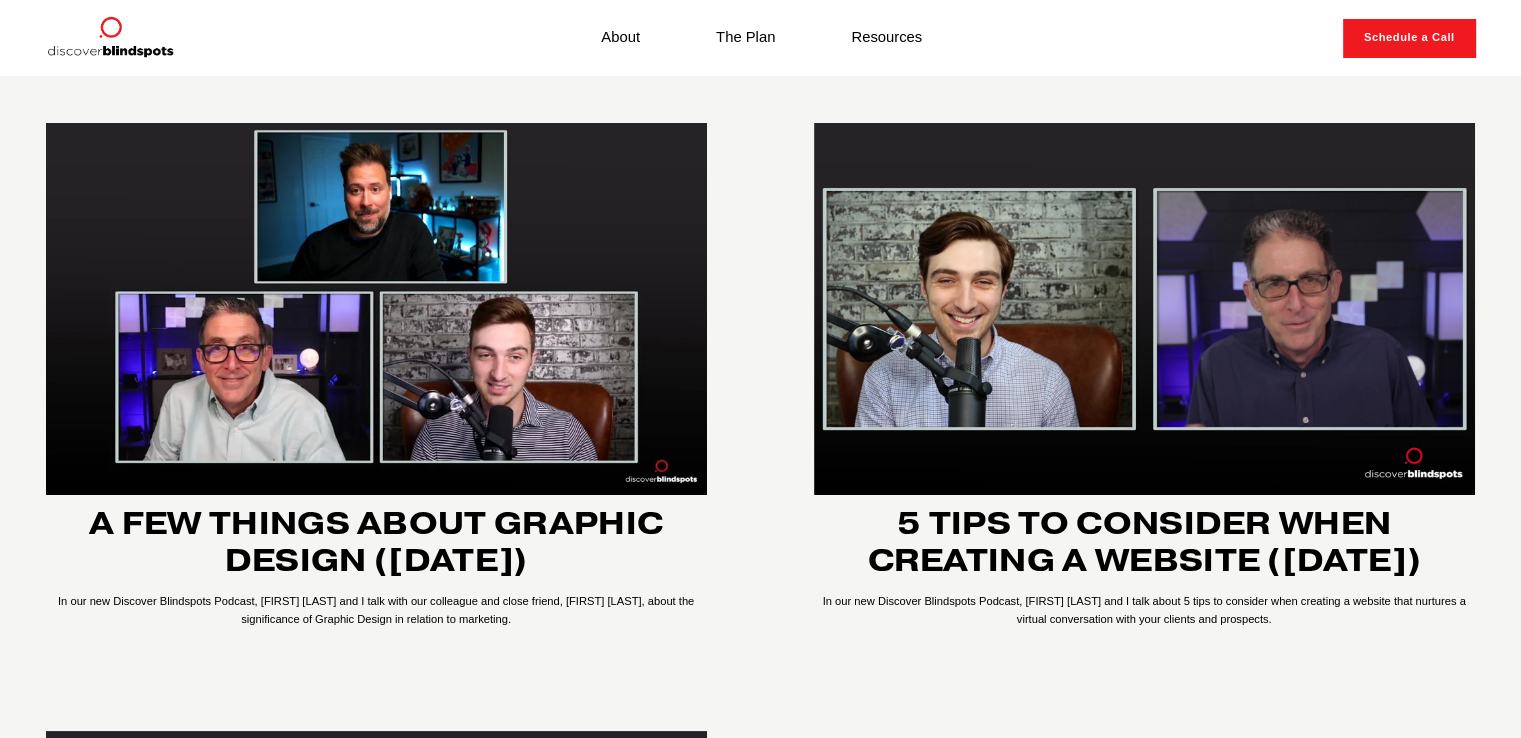 click on "About" at bounding box center (620, 38) 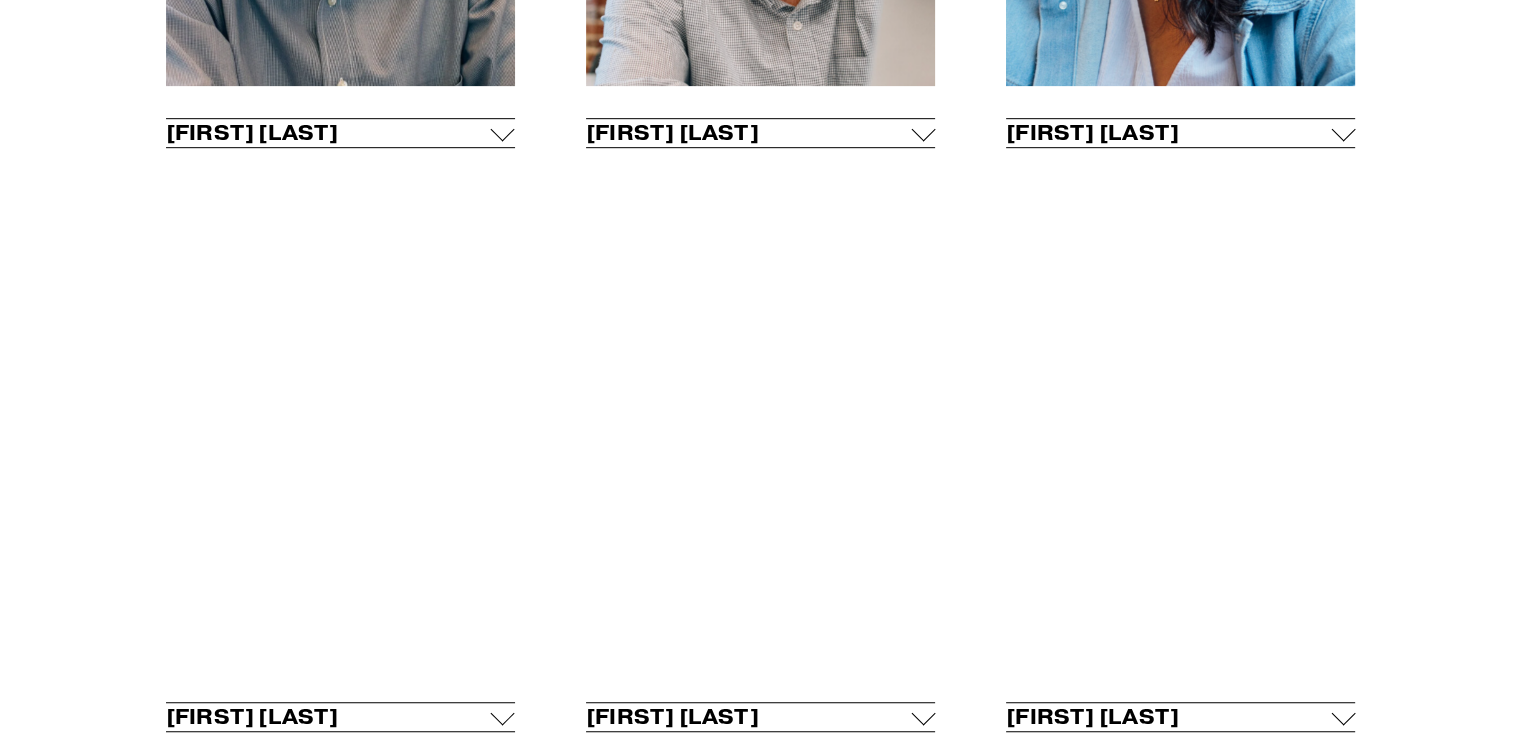 scroll, scrollTop: 1434, scrollLeft: 0, axis: vertical 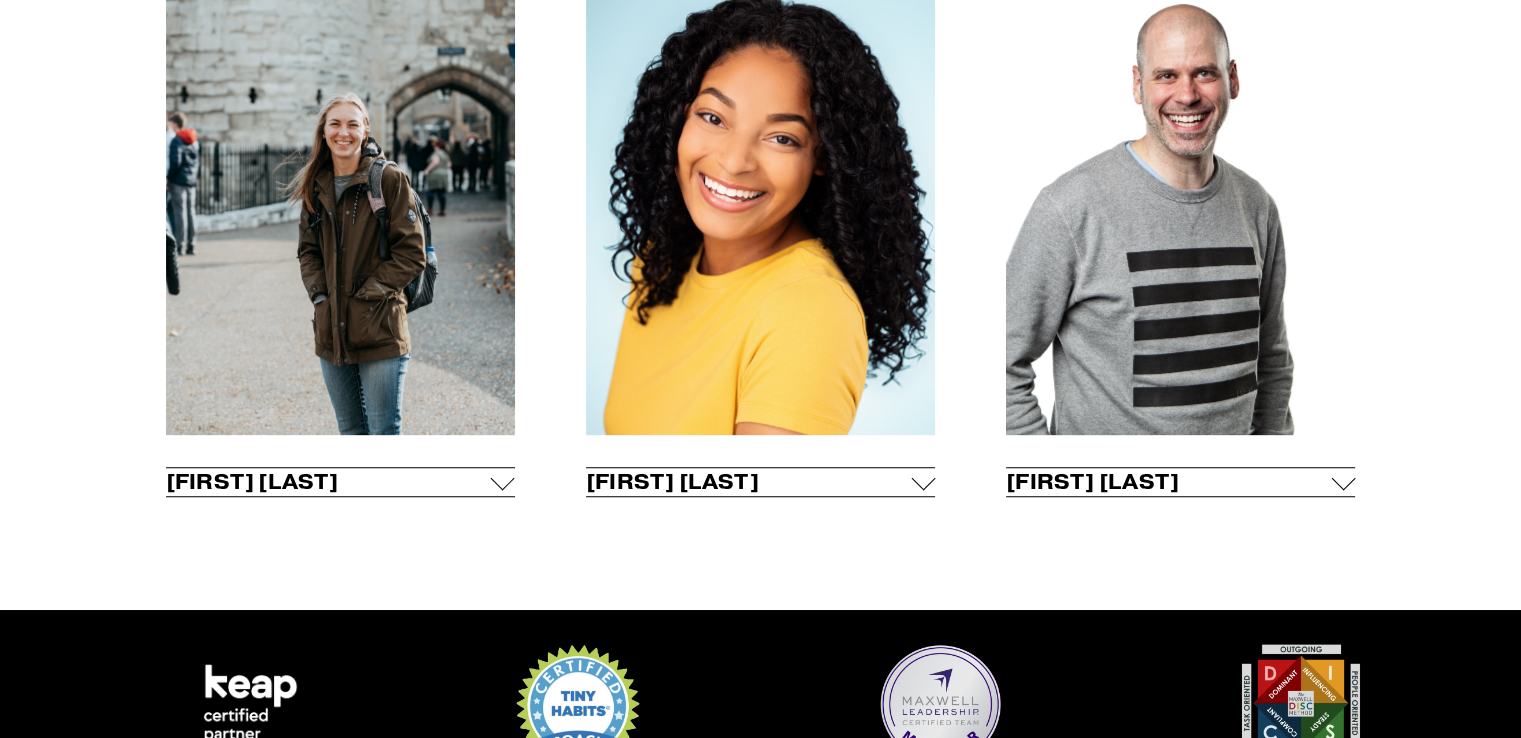 click on "Leslie Franks" at bounding box center [328, 482] 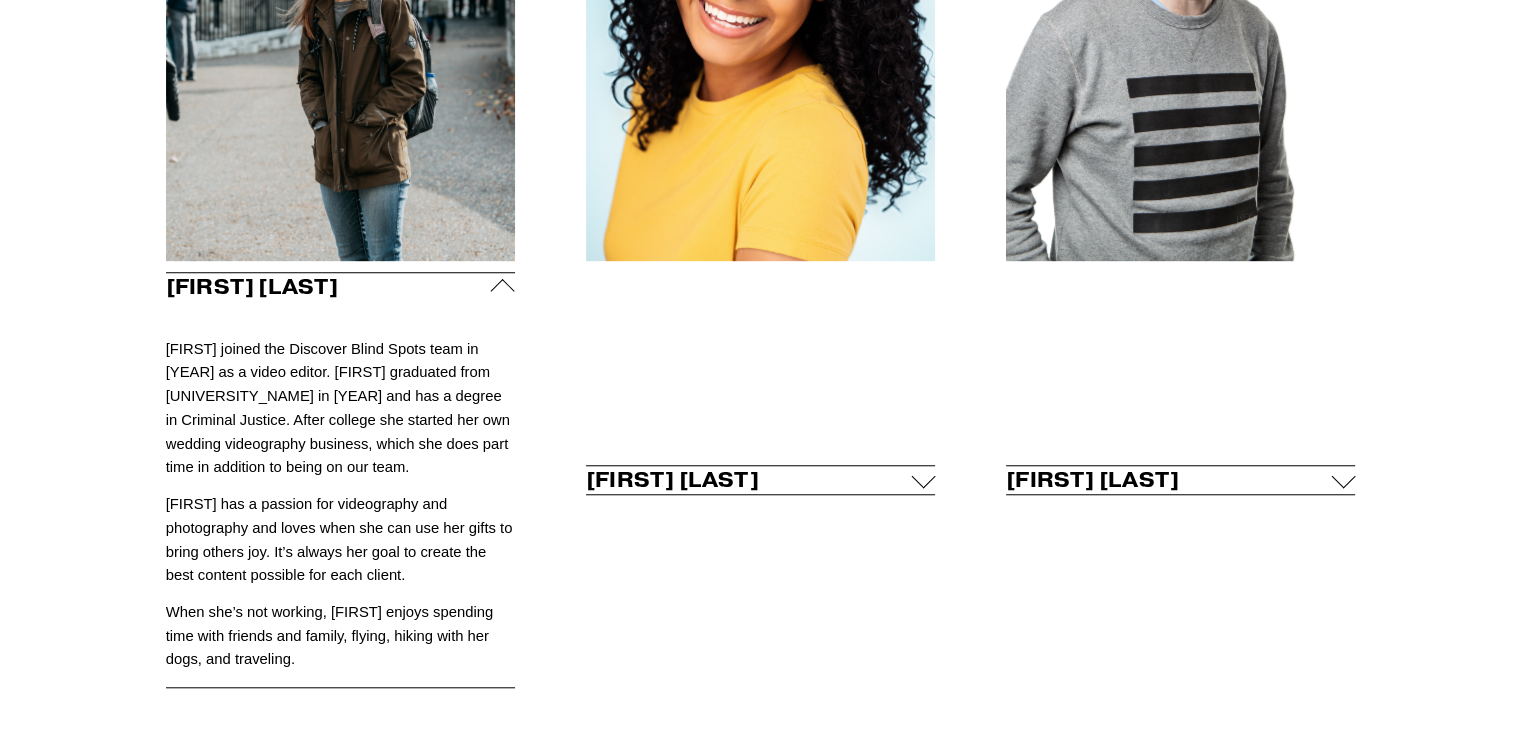 scroll, scrollTop: 1627, scrollLeft: 0, axis: vertical 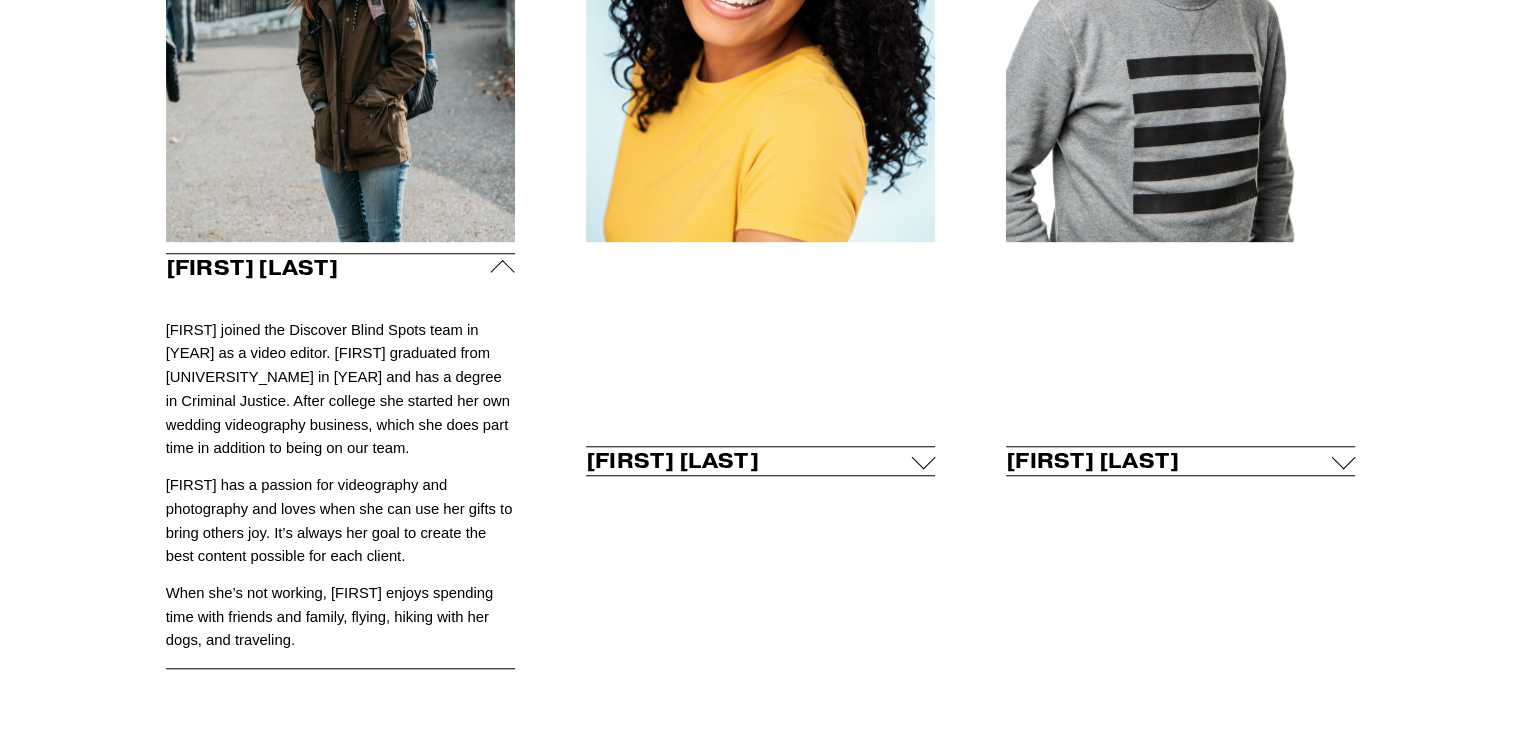 click on "Selena Riddle" at bounding box center [748, 461] 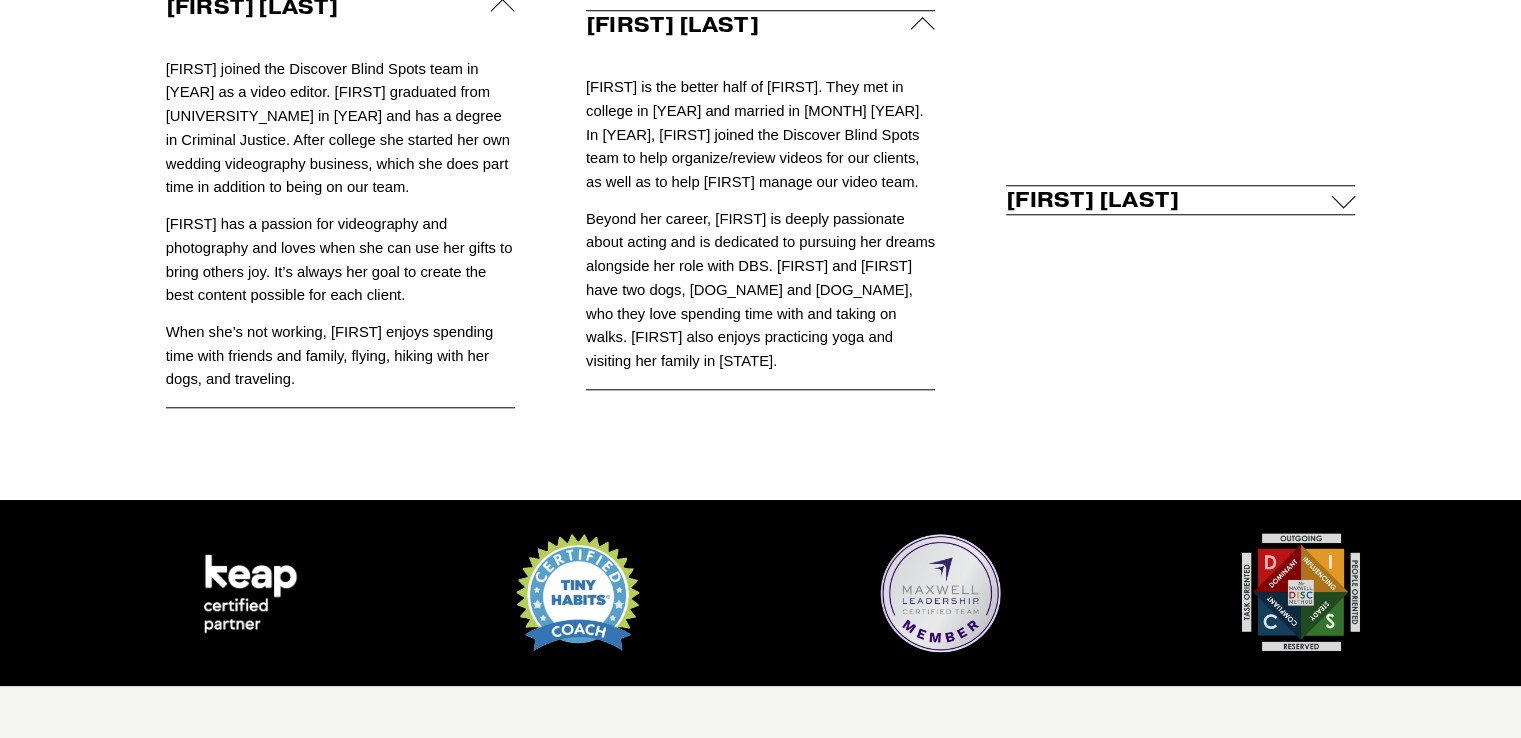 scroll, scrollTop: 1888, scrollLeft: 0, axis: vertical 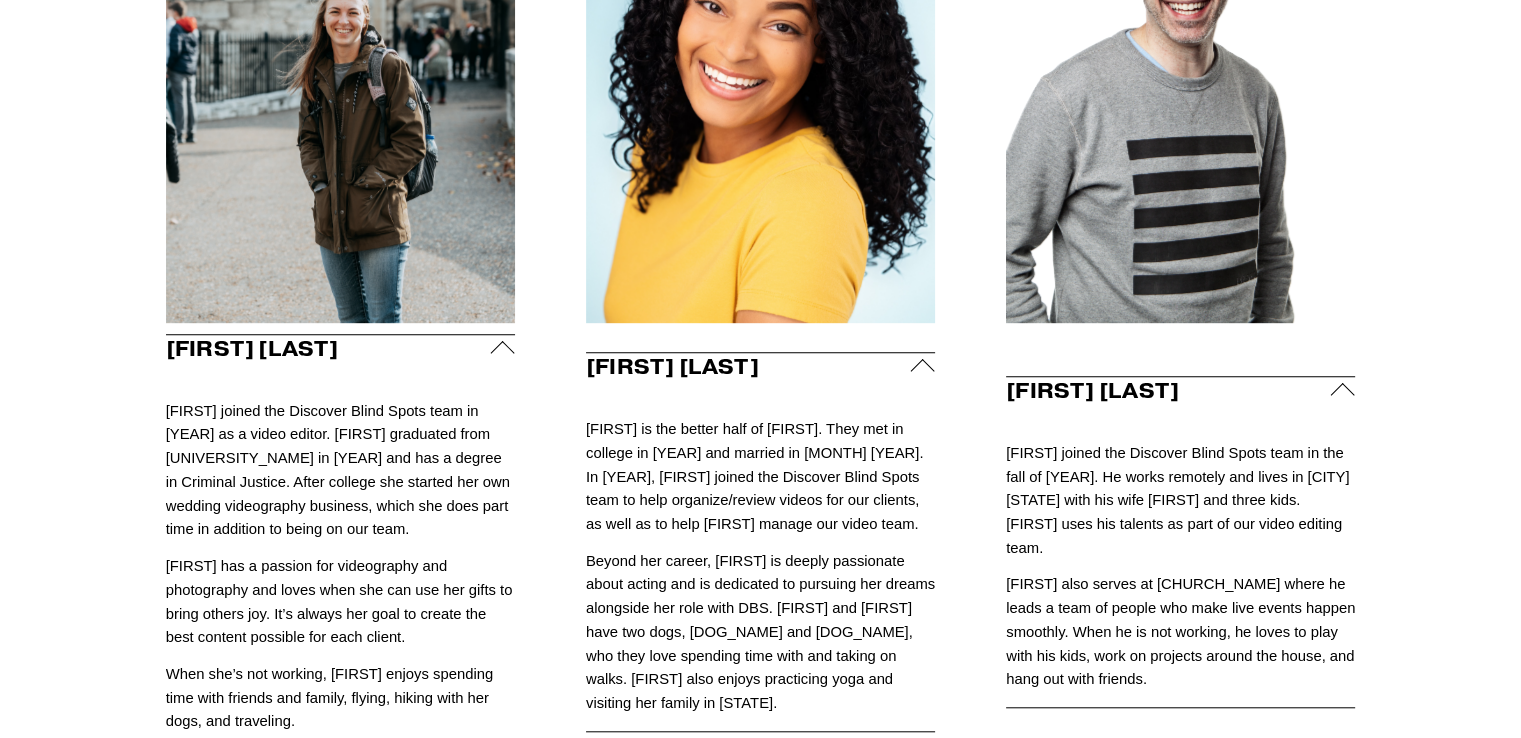 click at bounding box center (340, 99) 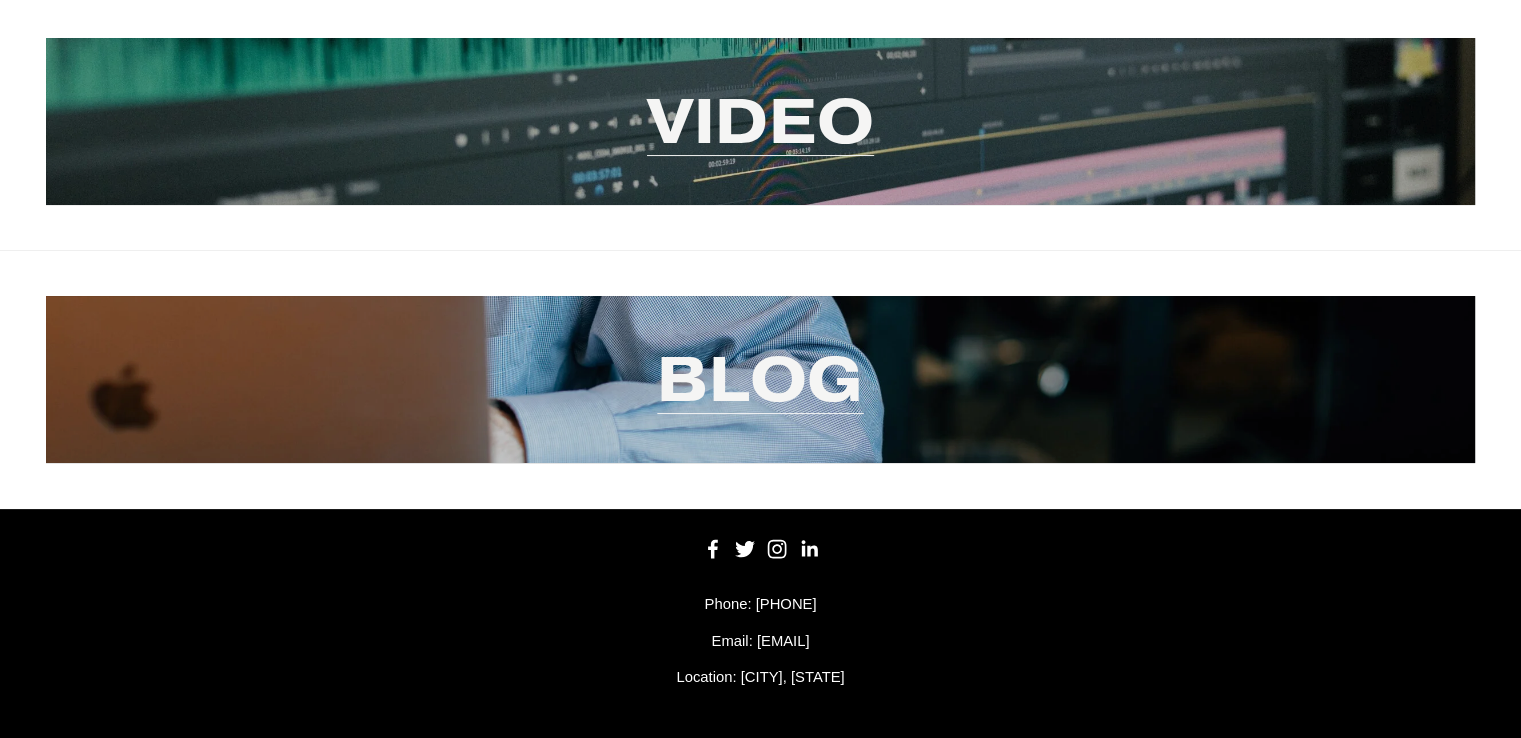 scroll, scrollTop: 0, scrollLeft: 0, axis: both 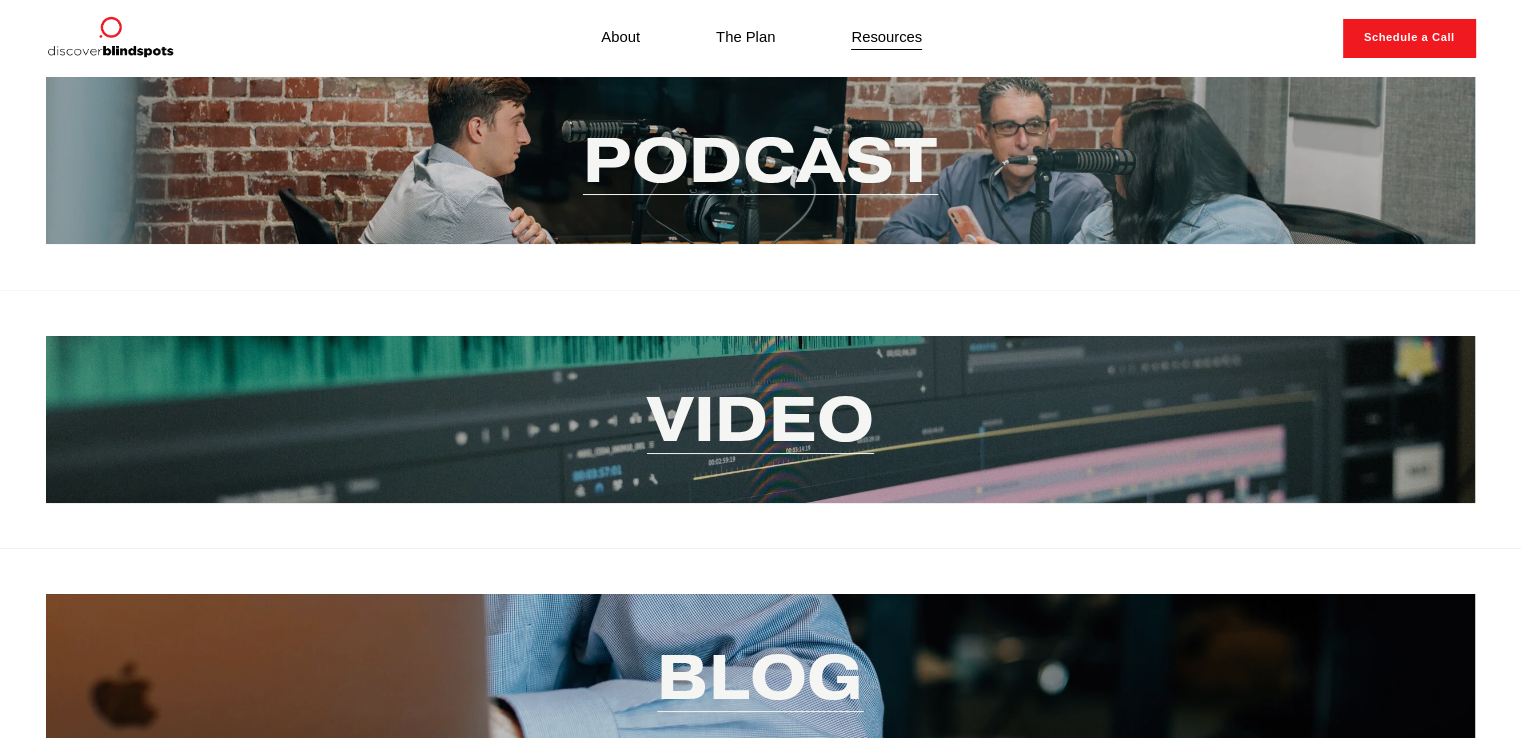 click on "Blog" at bounding box center (760, 677) 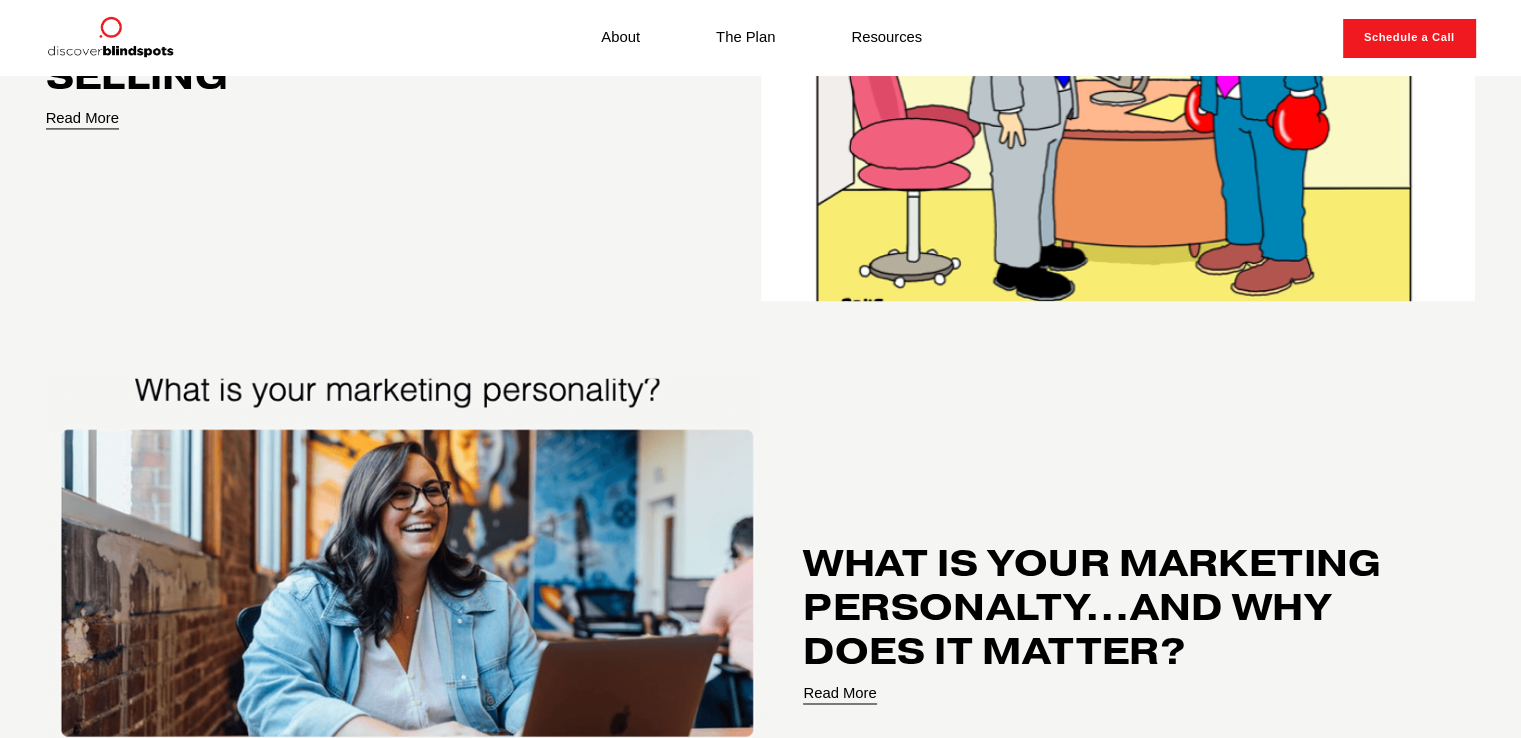scroll, scrollTop: 3064, scrollLeft: 0, axis: vertical 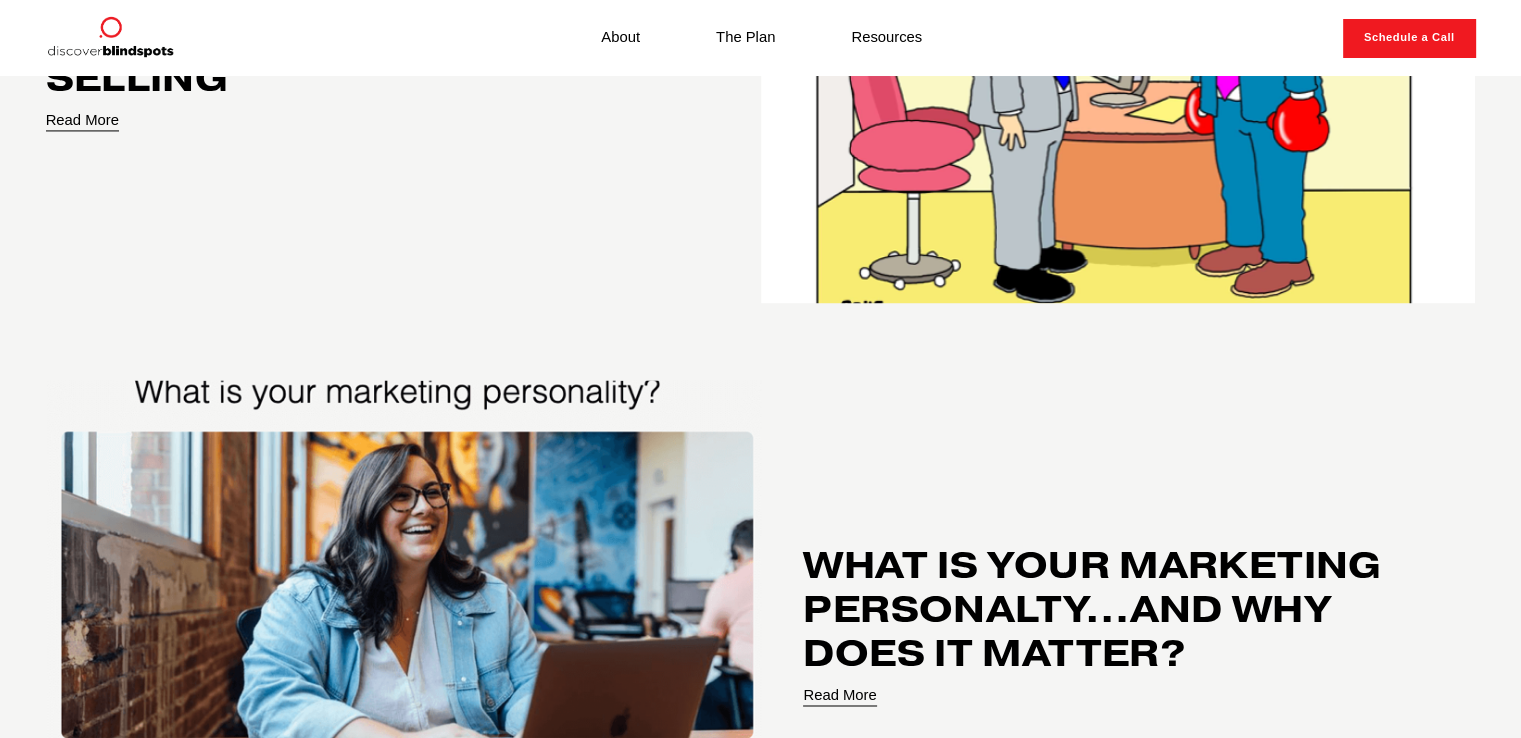 click on "Read More" at bounding box center [82, 121] 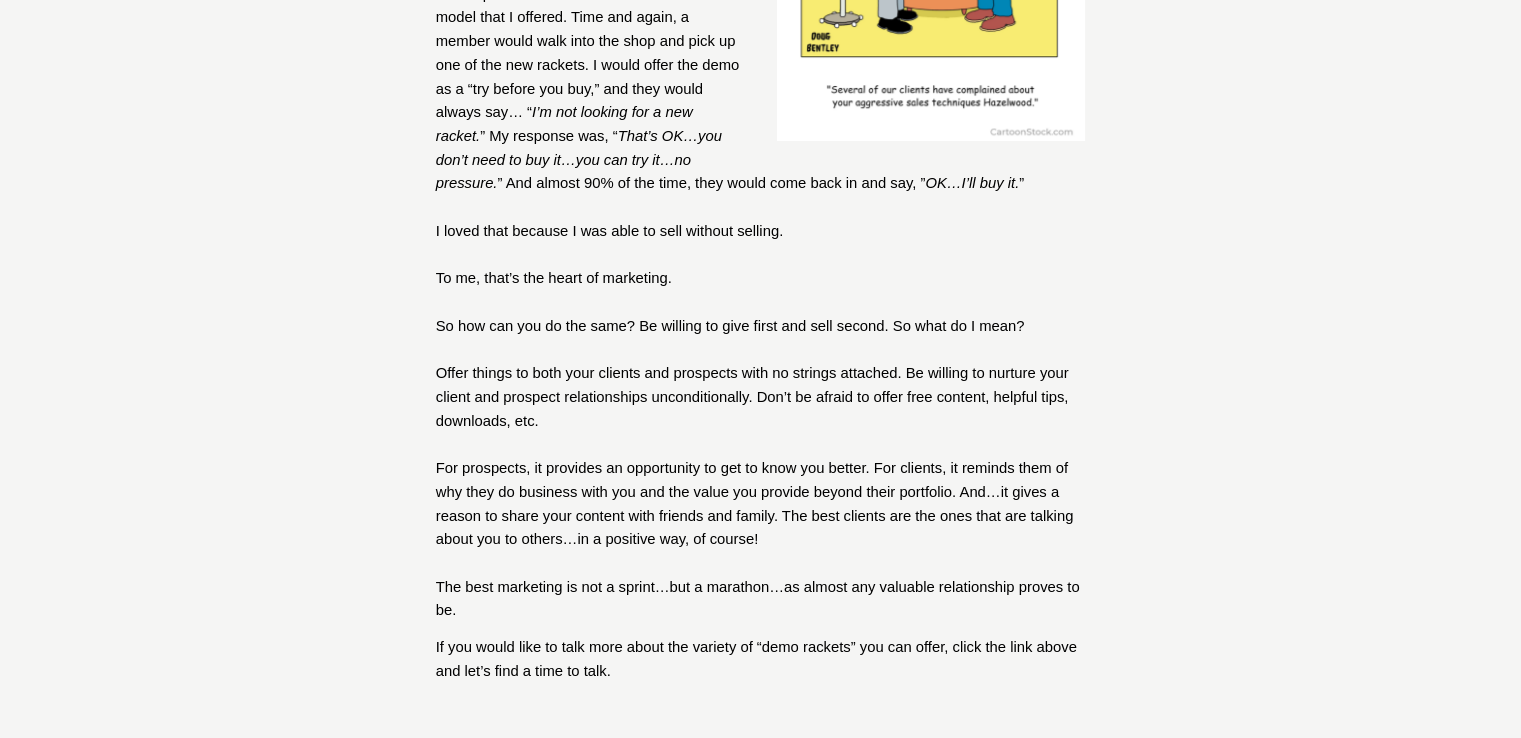 scroll, scrollTop: 484, scrollLeft: 0, axis: vertical 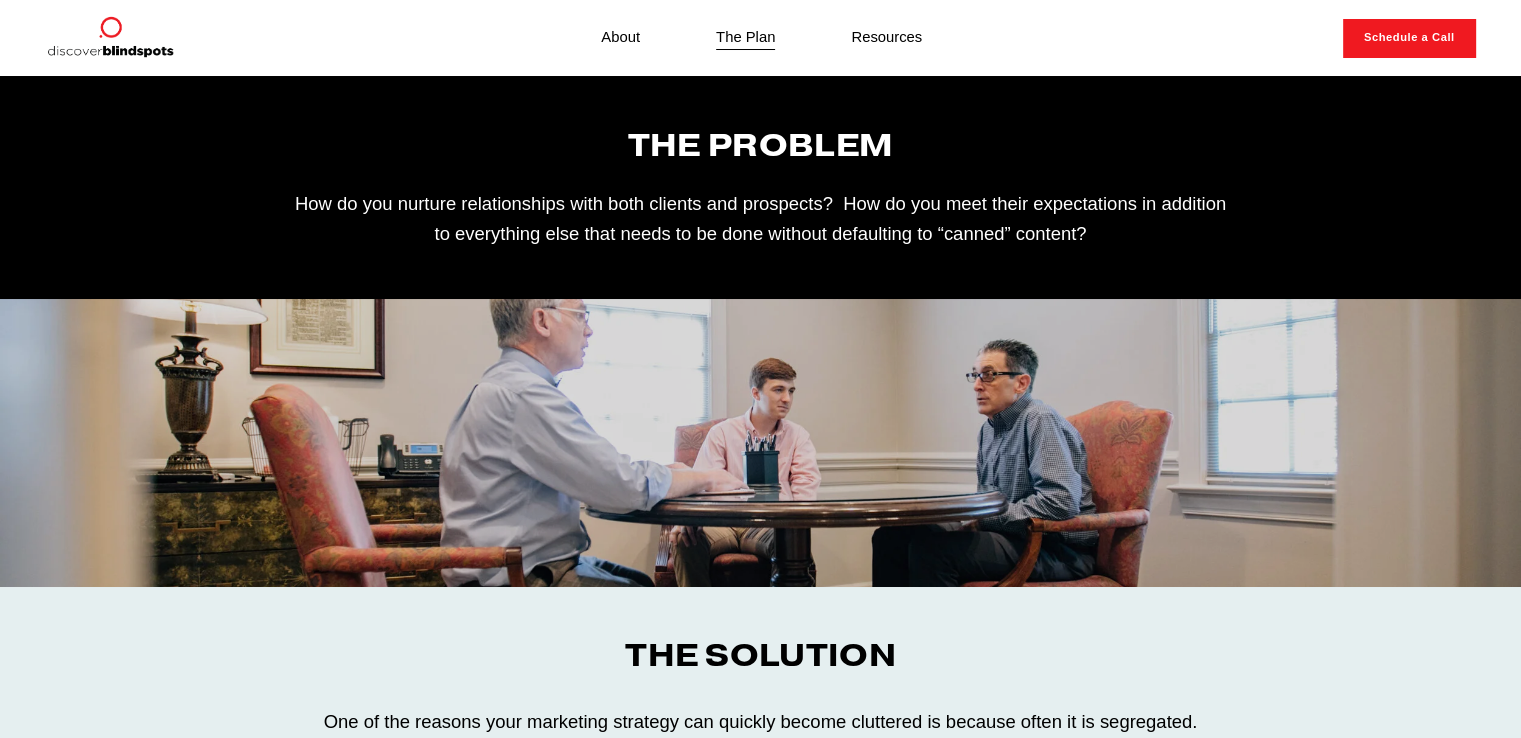 click on "The Plan" at bounding box center (745, 38) 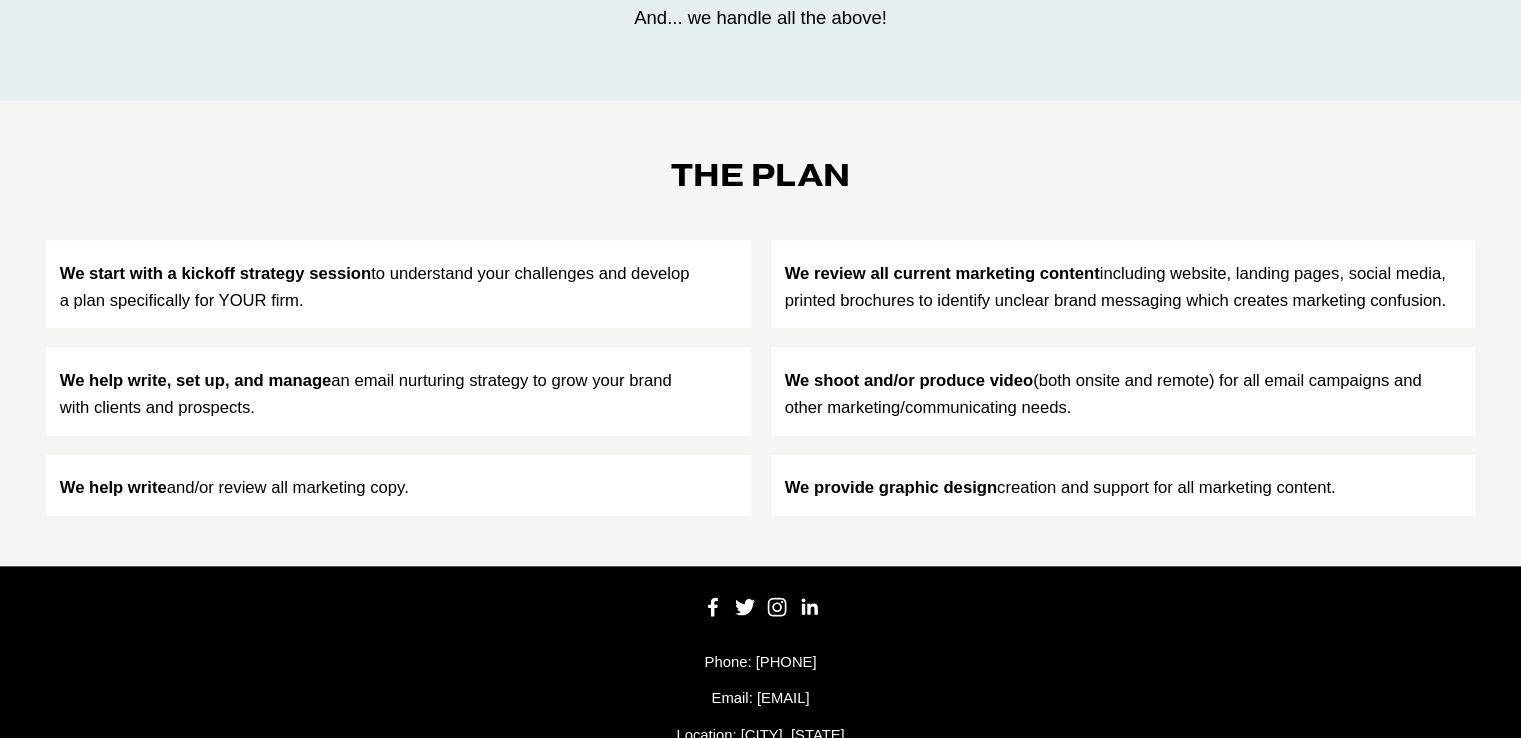 scroll, scrollTop: 908, scrollLeft: 0, axis: vertical 